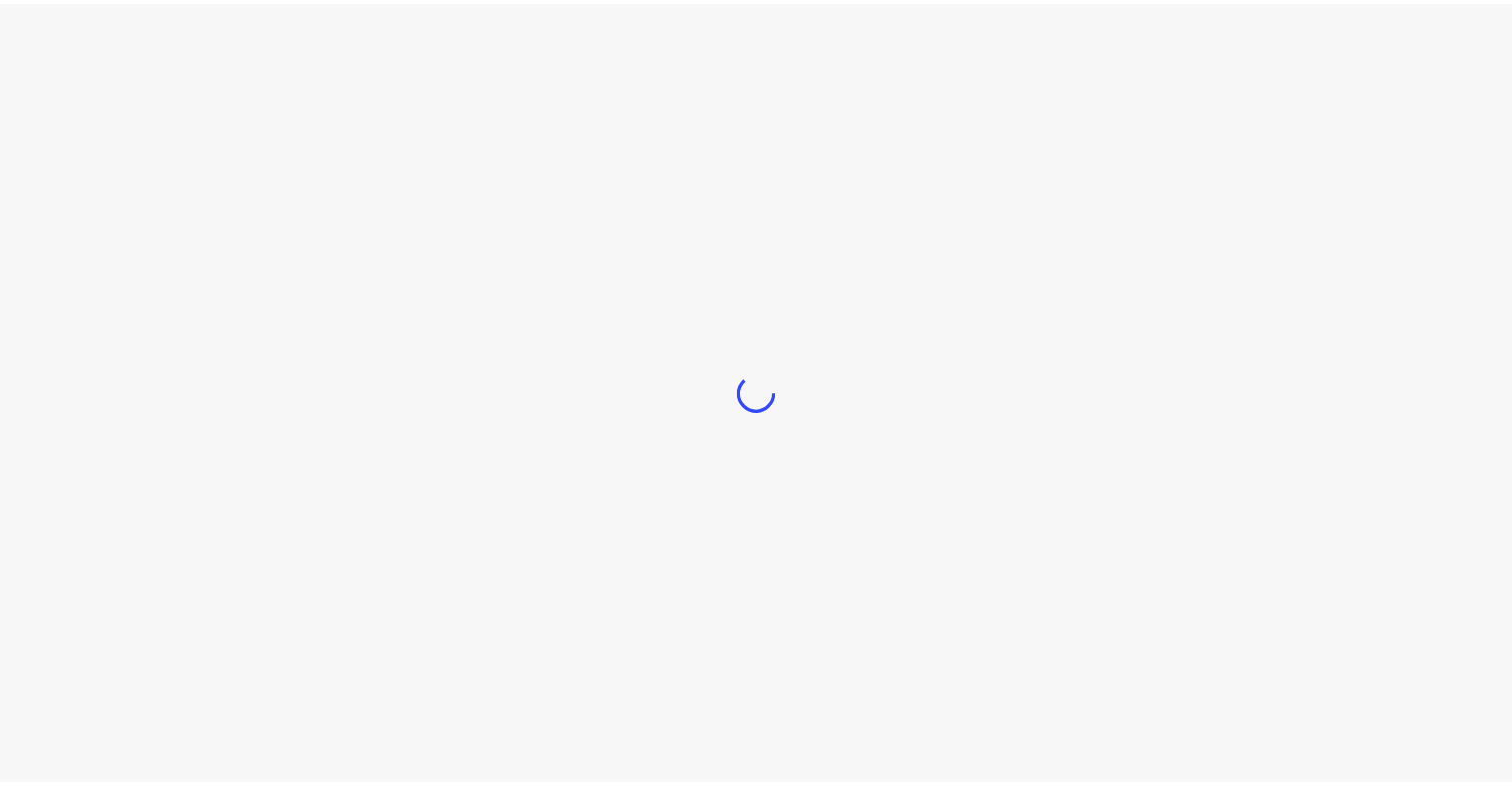 scroll, scrollTop: 0, scrollLeft: 0, axis: both 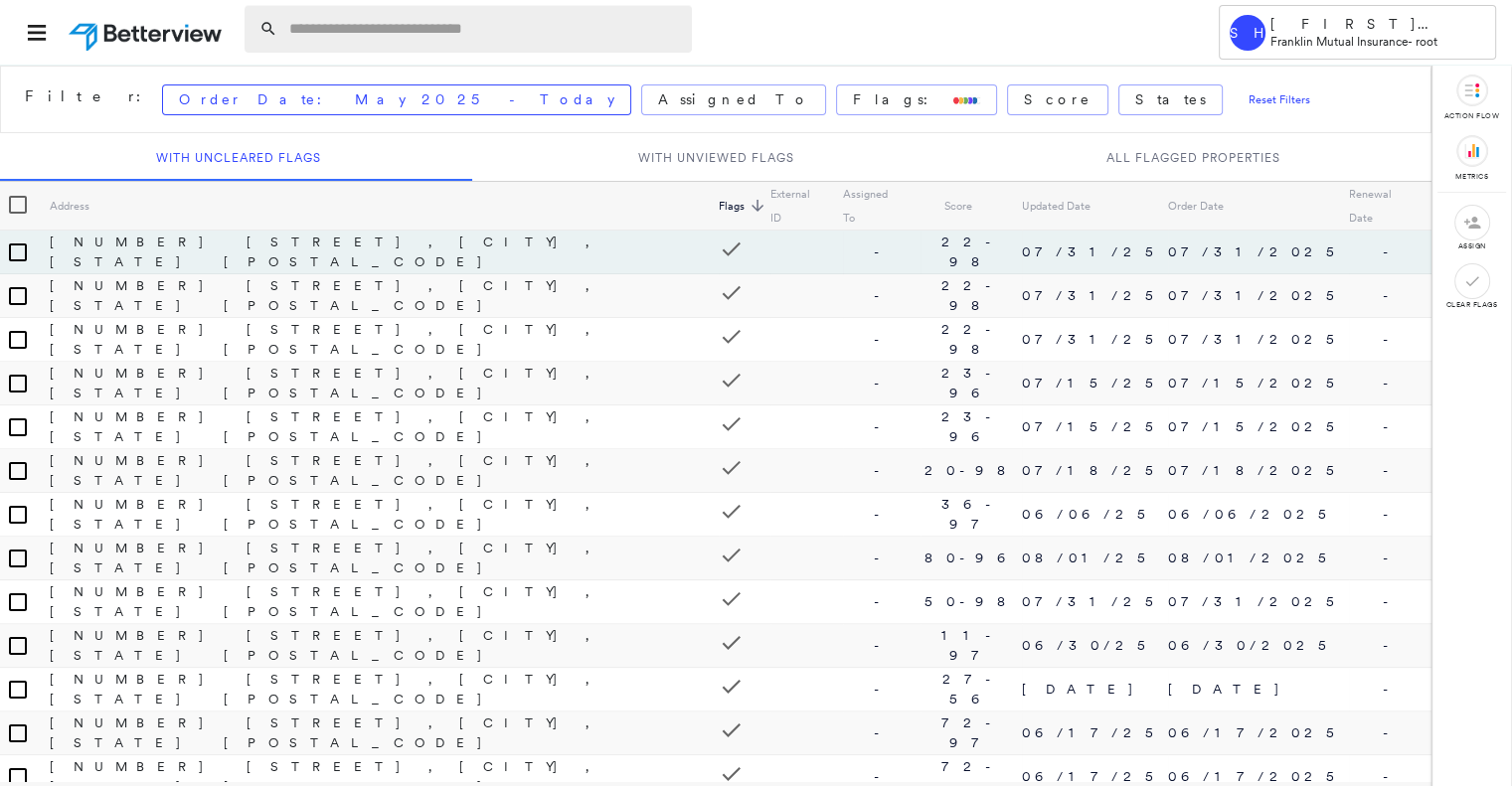 click at bounding box center (484, 29) 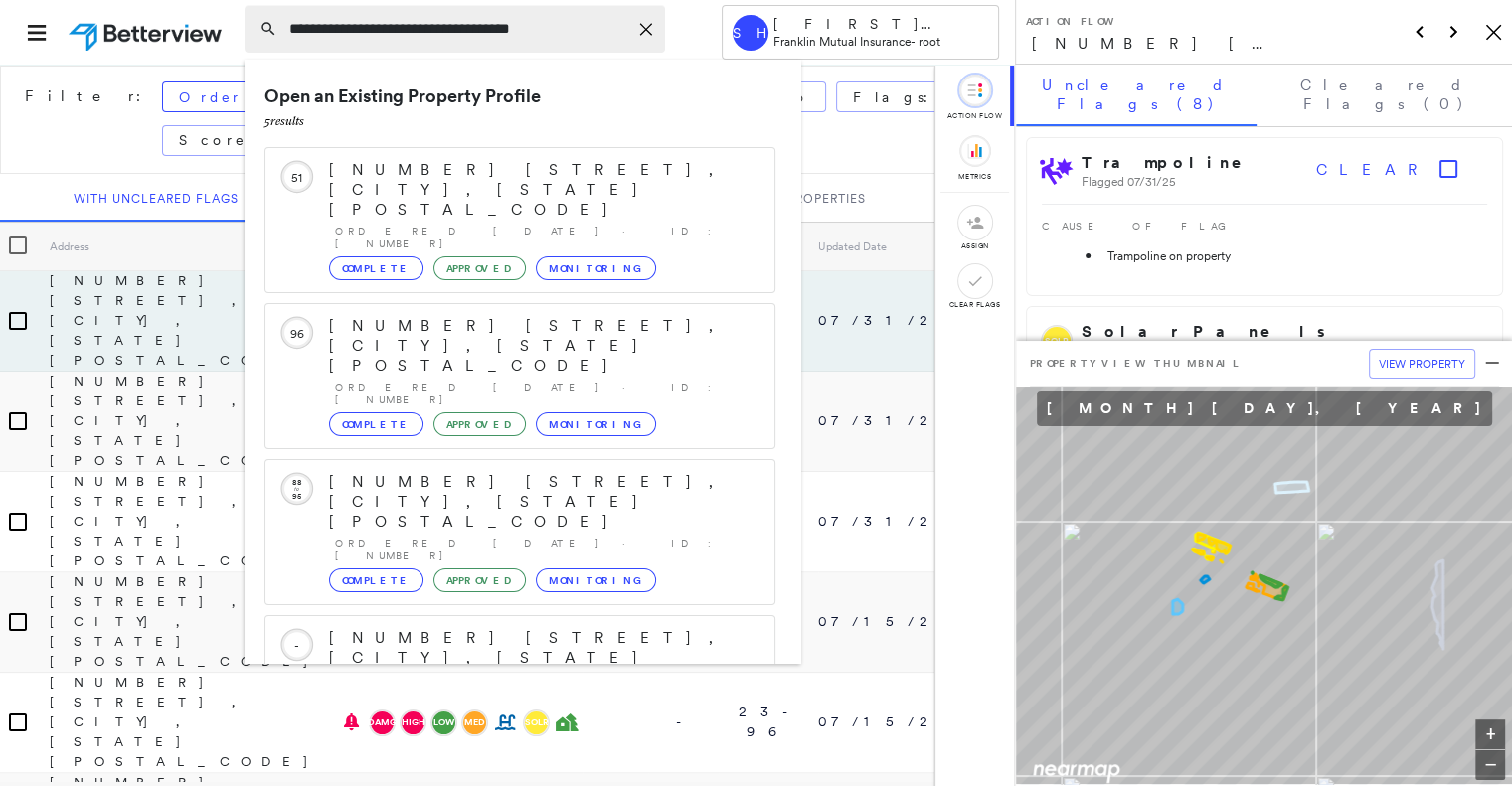 type on "**********" 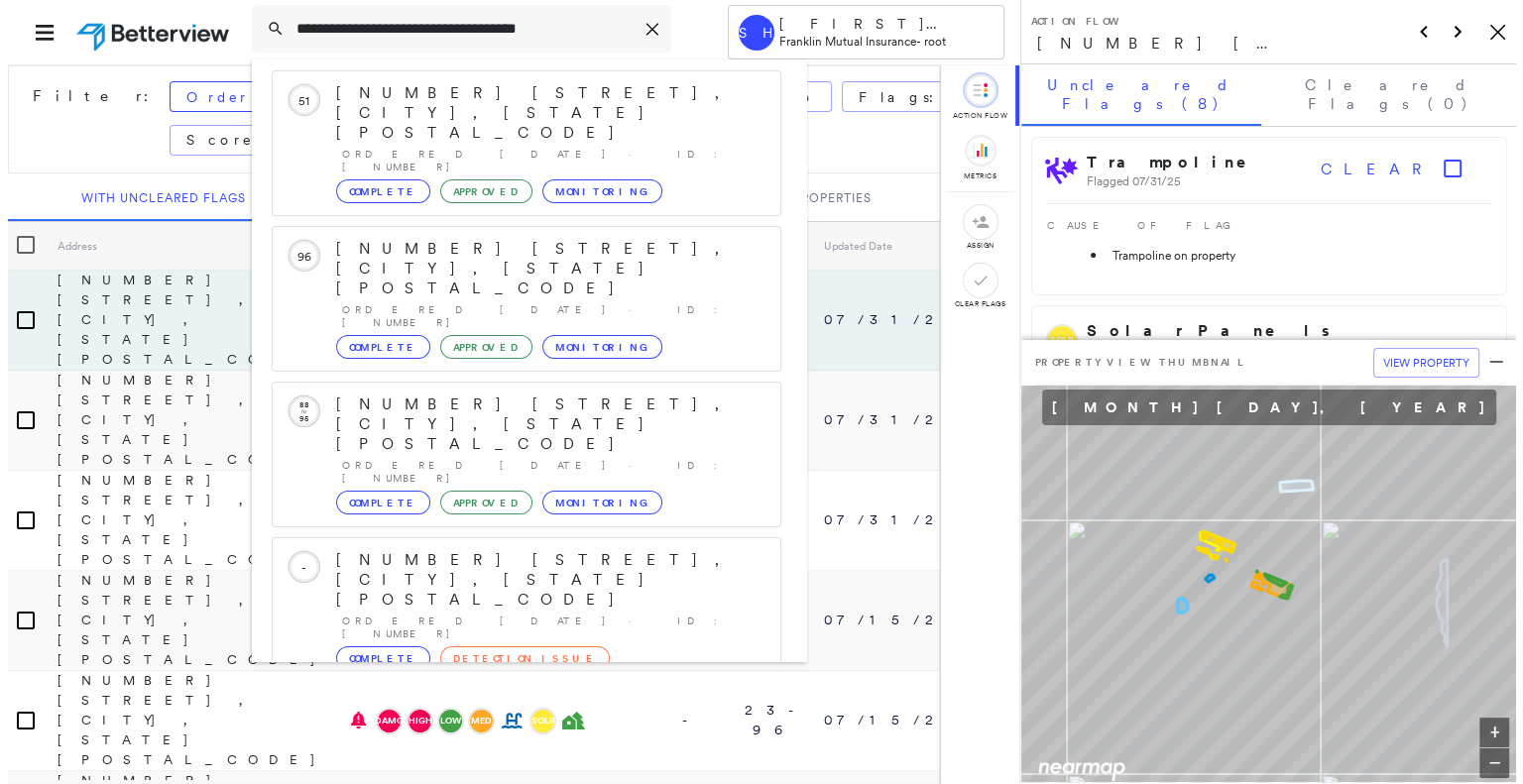 scroll, scrollTop: 155, scrollLeft: 0, axis: vertical 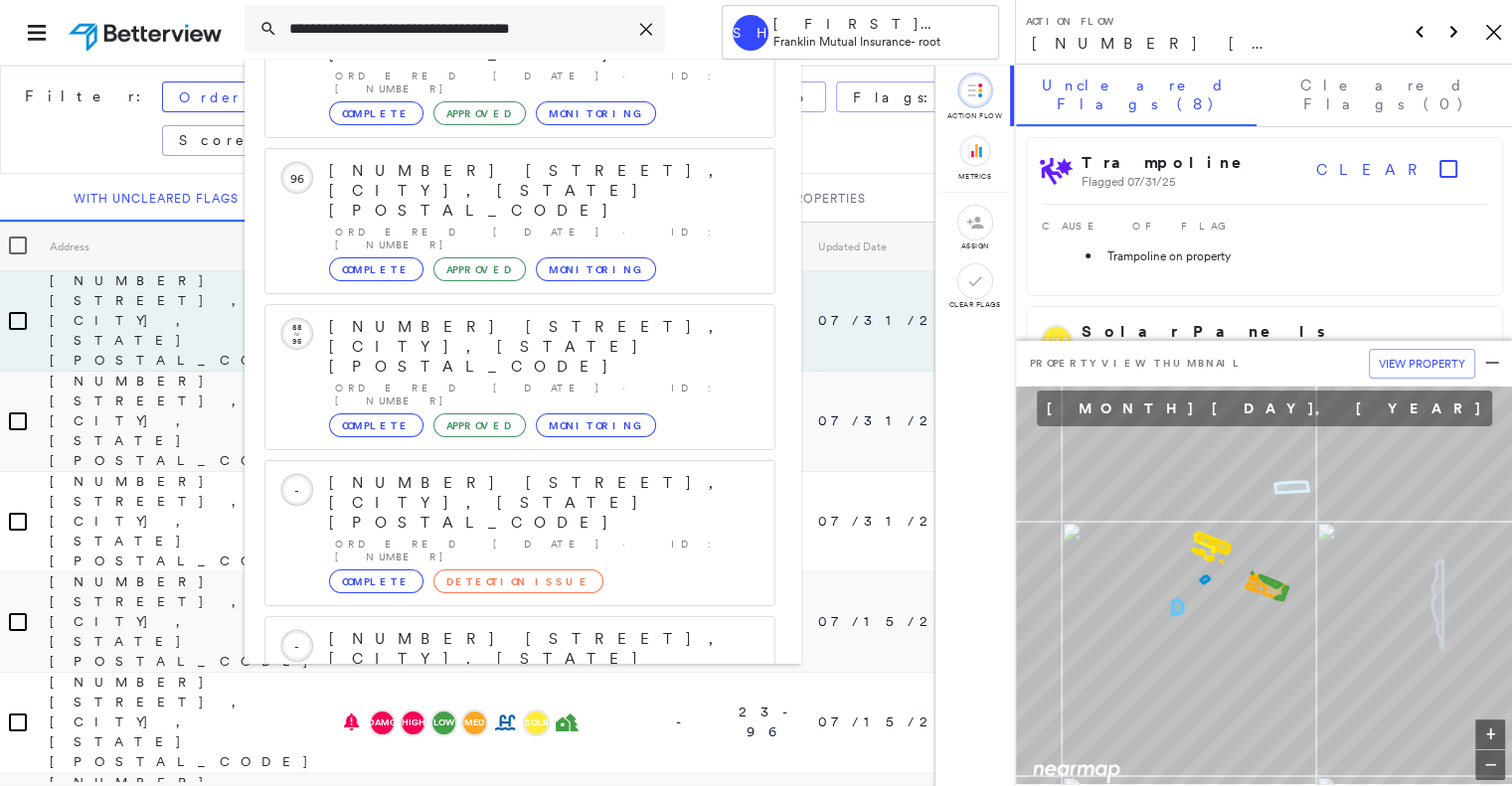 click on "[NUMBER] [STREET], [CITY], [STATE] [POSTAL_CODE]" at bounding box center (498, 897) 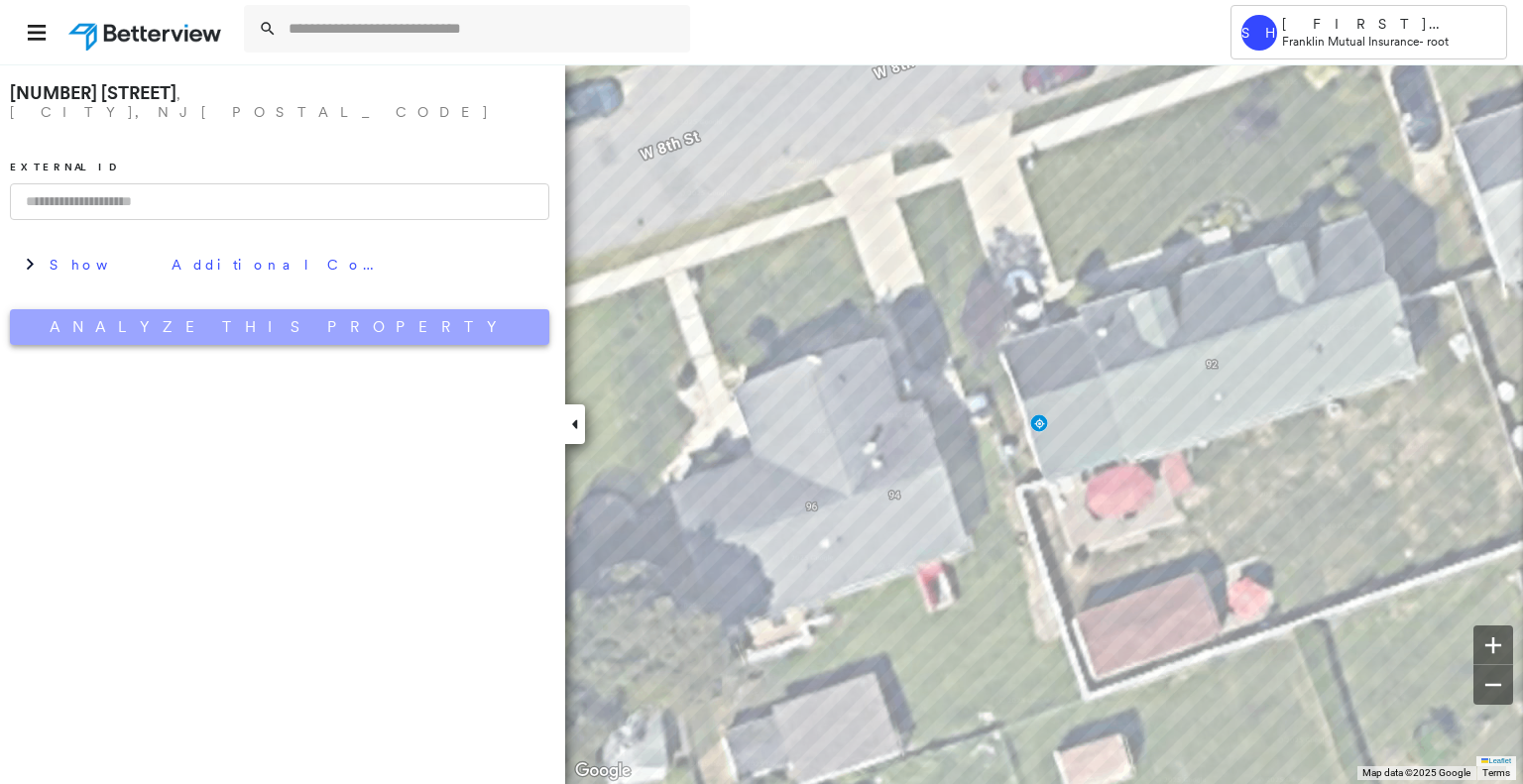 click on "Analyze This Property" at bounding box center [280, 327] 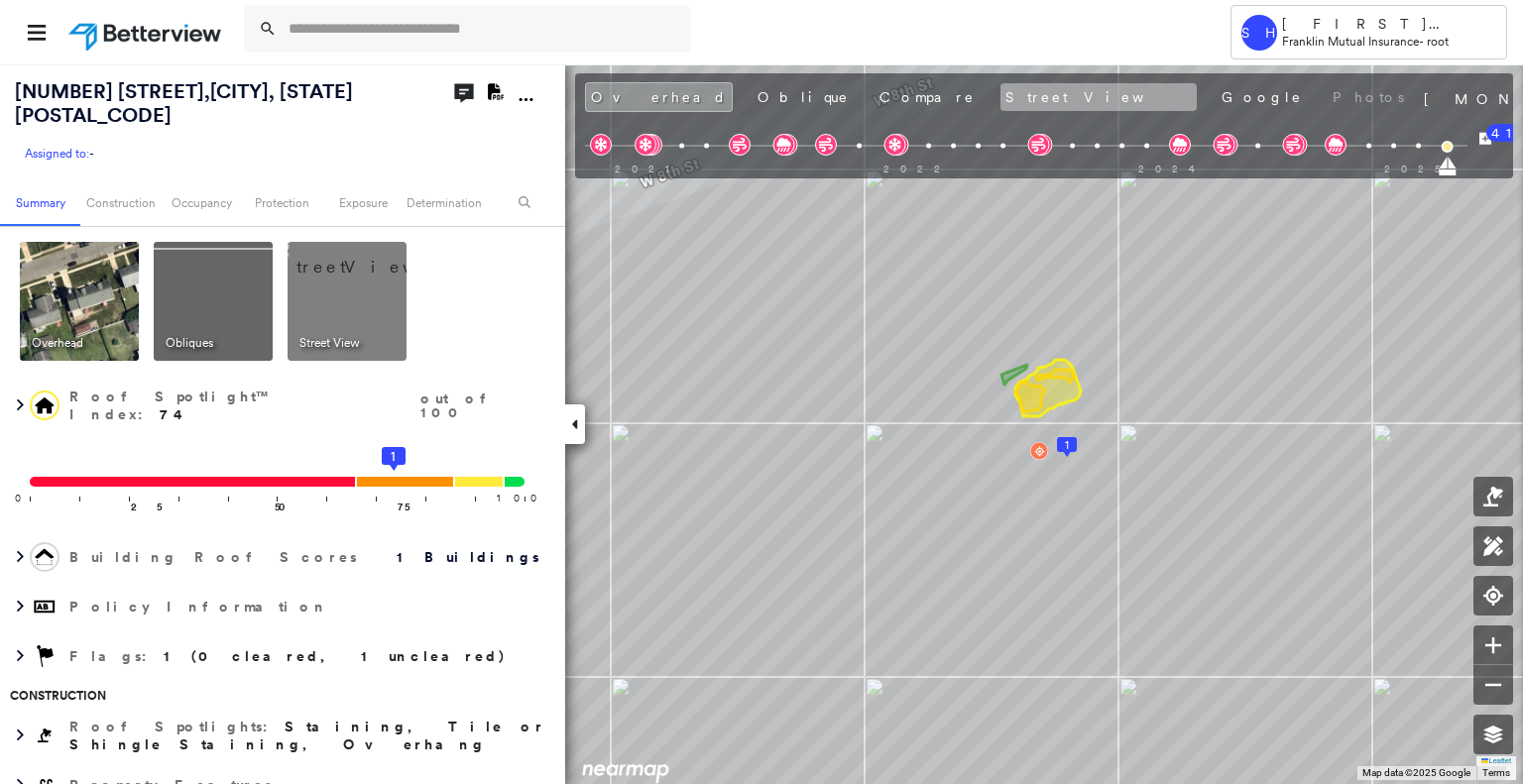 click on "Street View" at bounding box center (1099, 97) 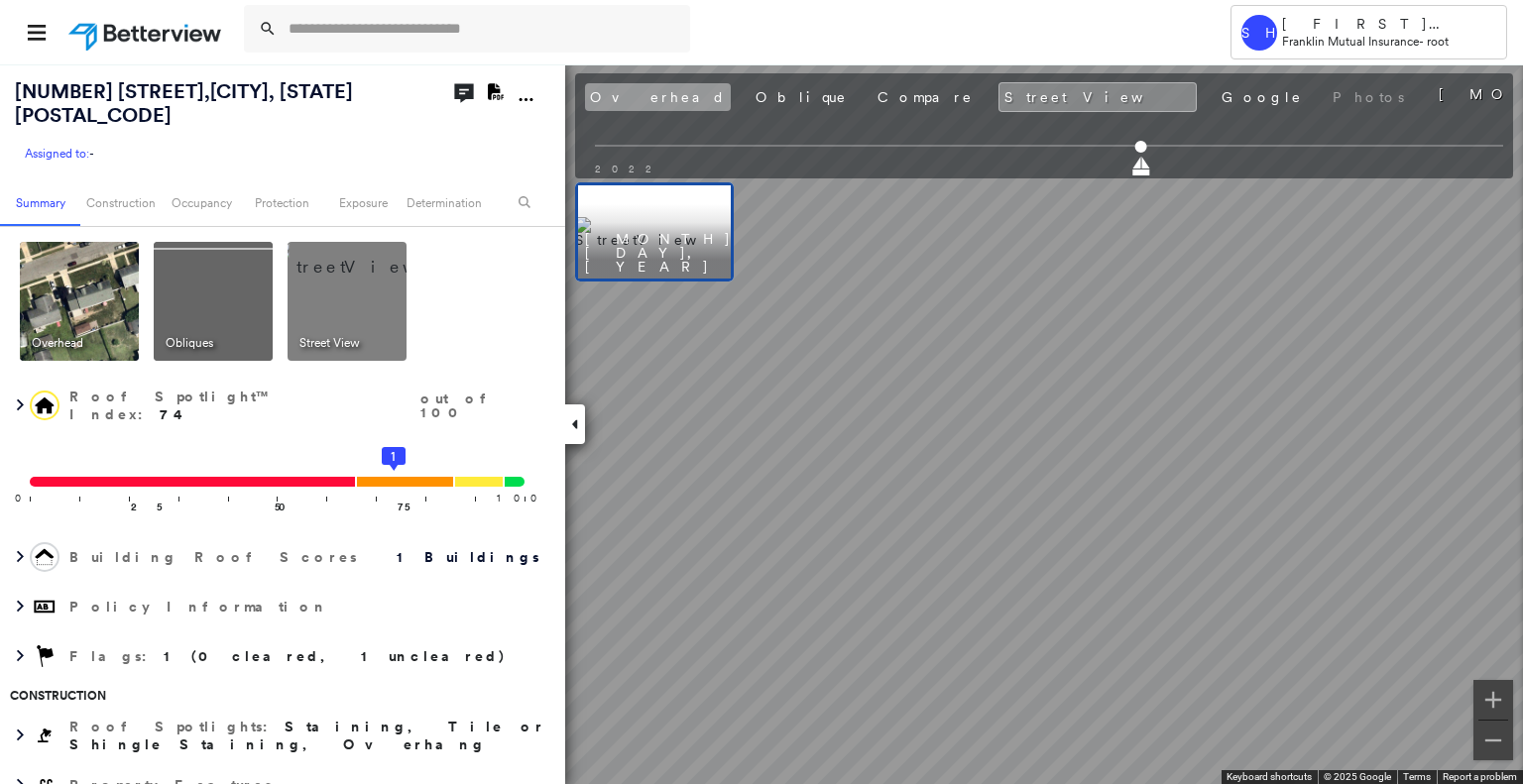 click on "Overhead" at bounding box center [657, 97] 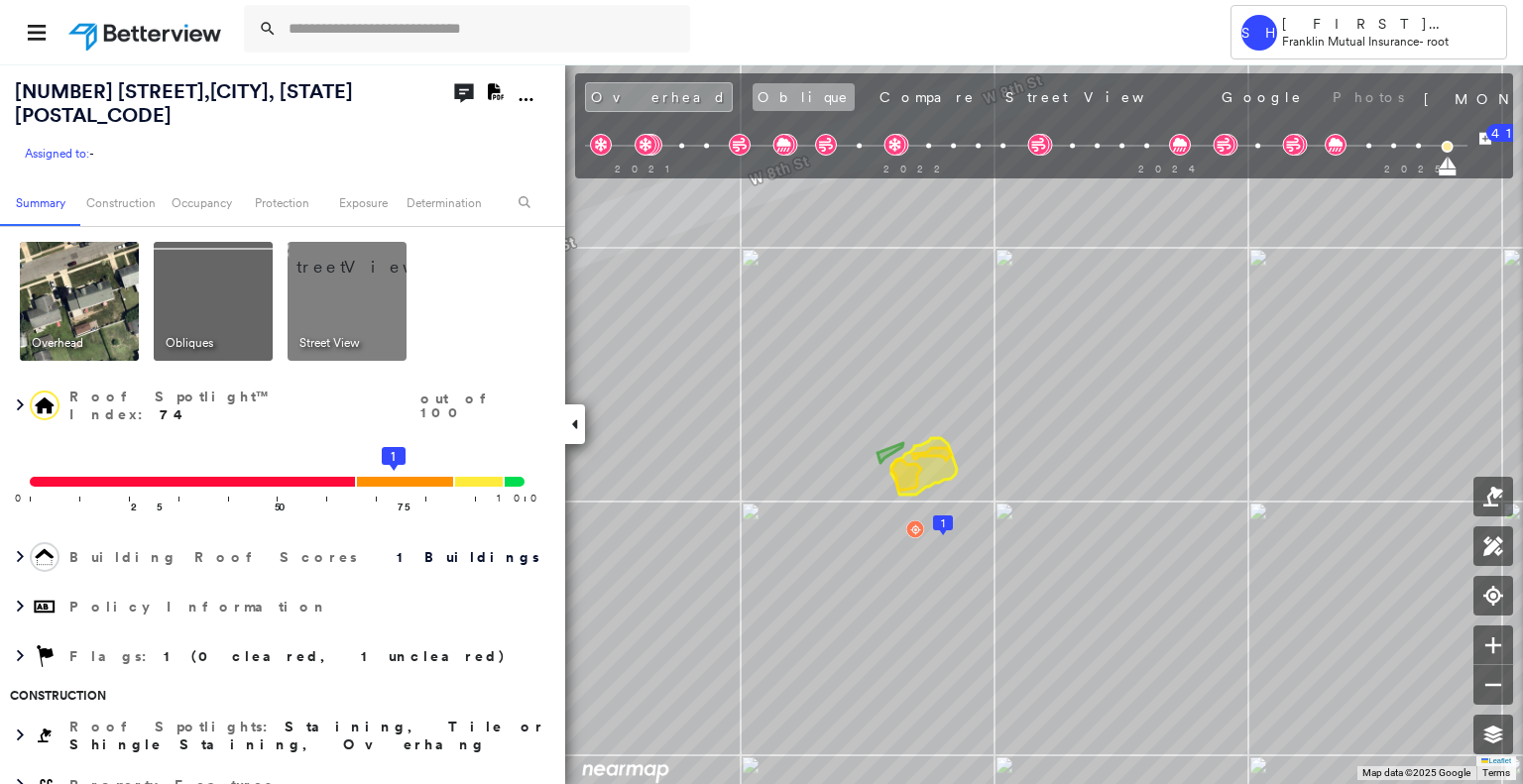 click on "Oblique" at bounding box center [803, 97] 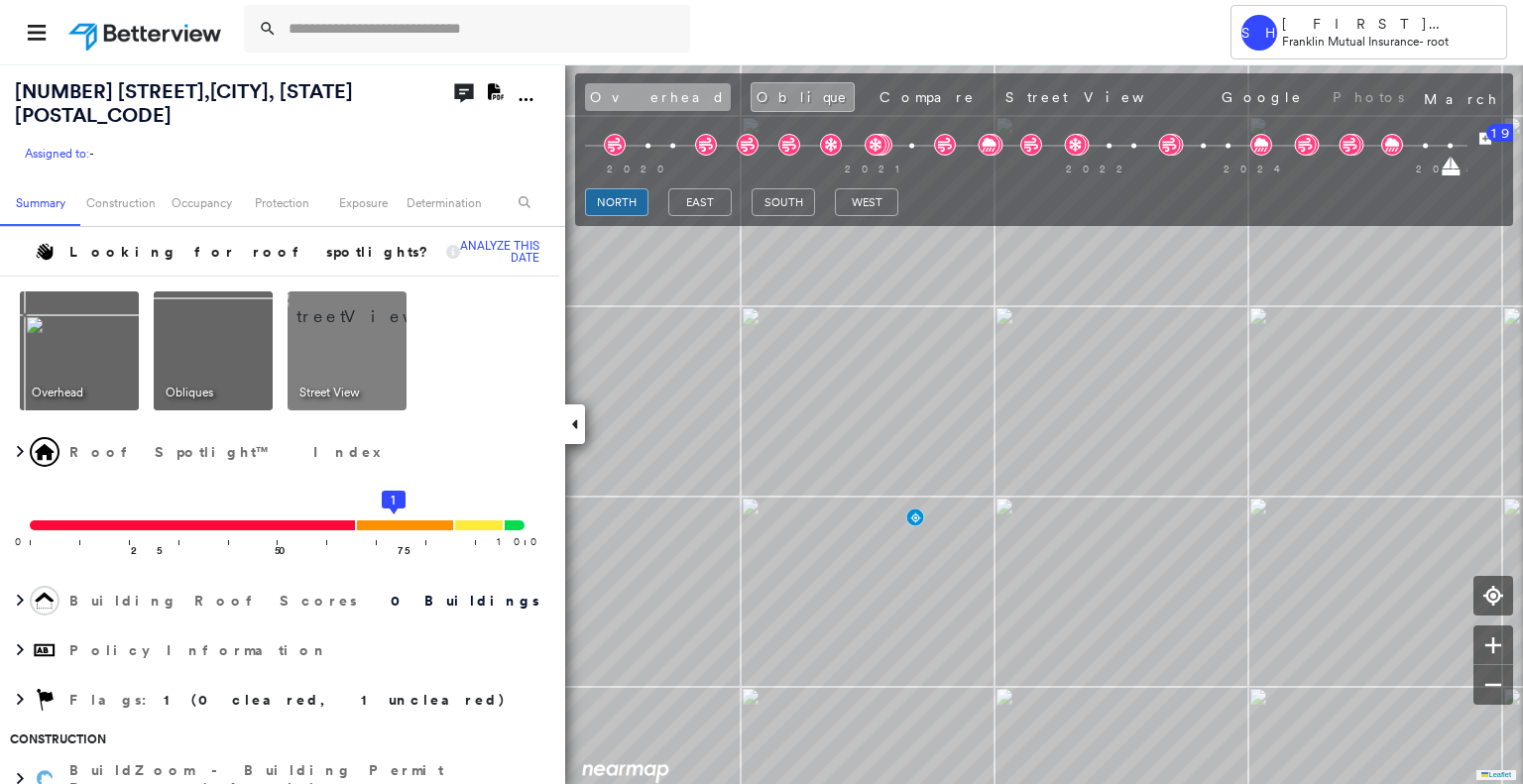 click on "Overhead" at bounding box center (657, 97) 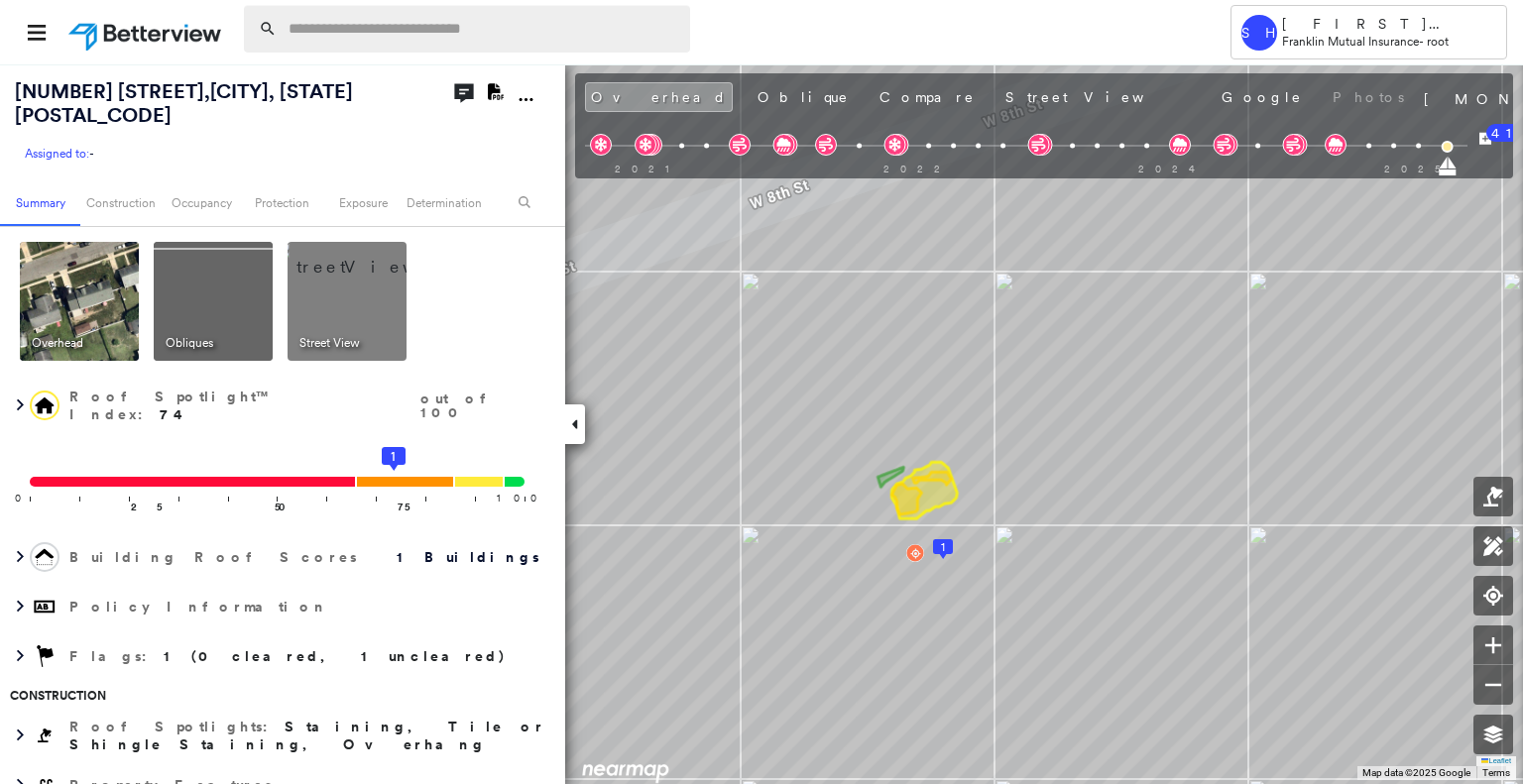 click at bounding box center (483, 29) 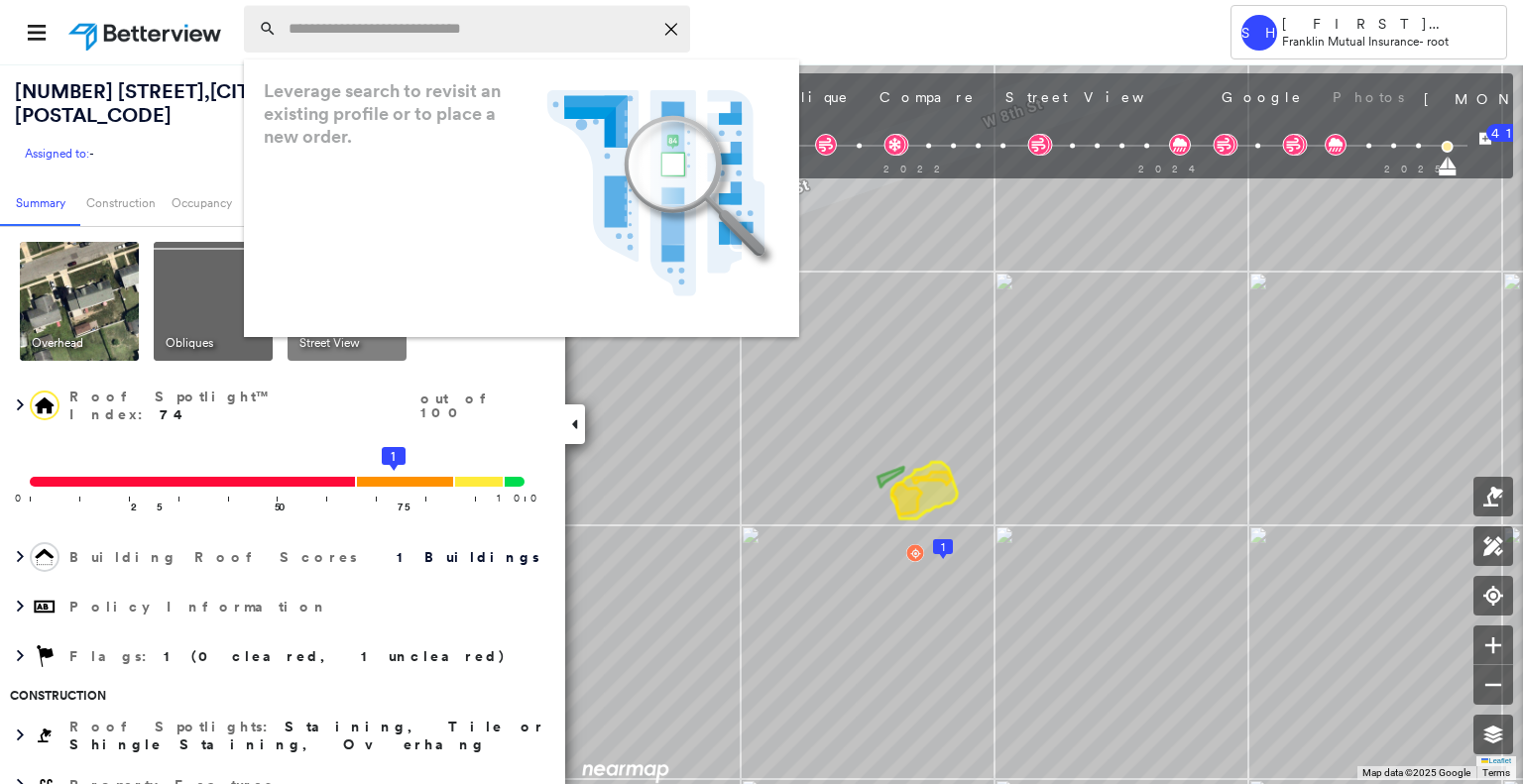 paste on "**********" 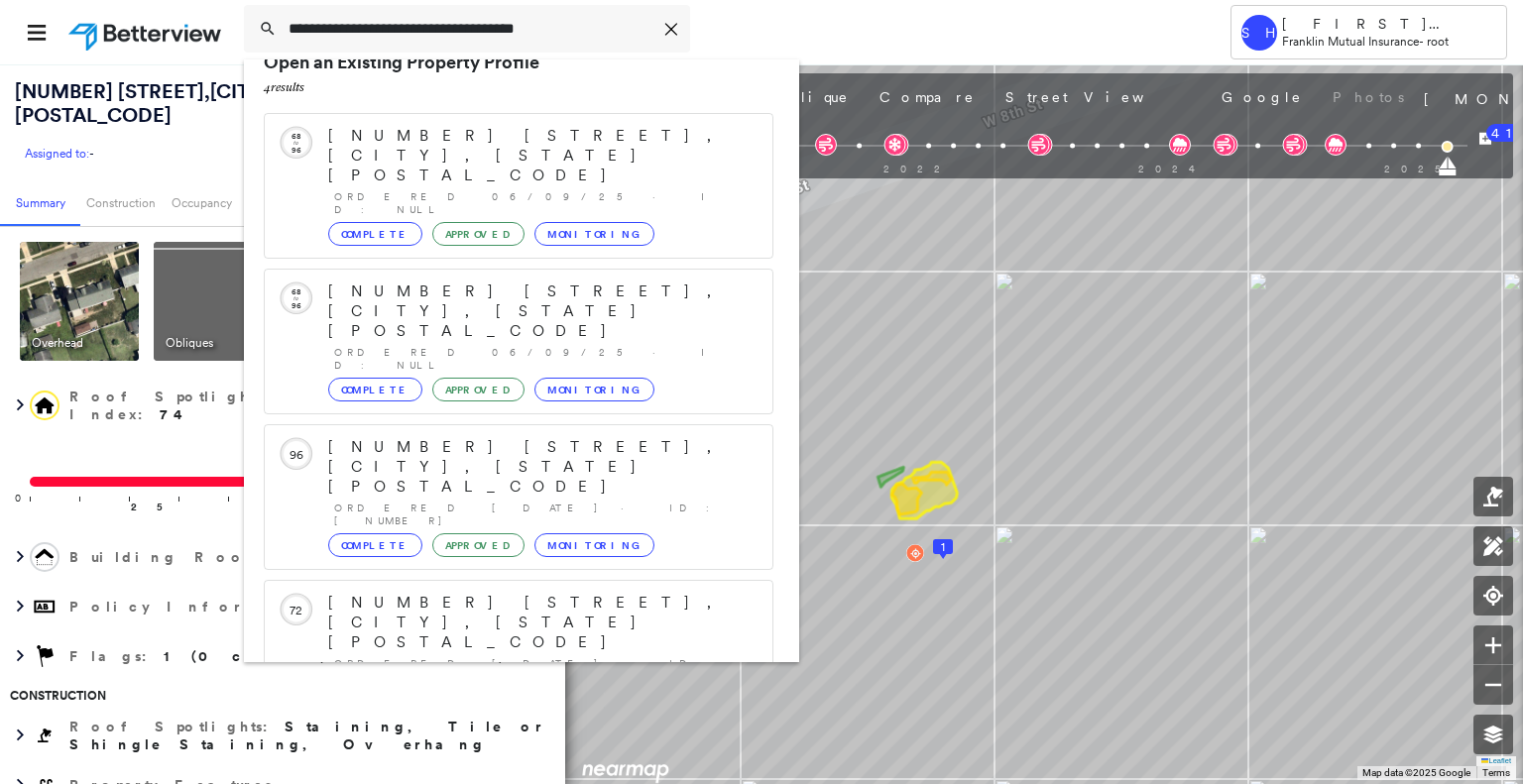scroll, scrollTop: 52, scrollLeft: 0, axis: vertical 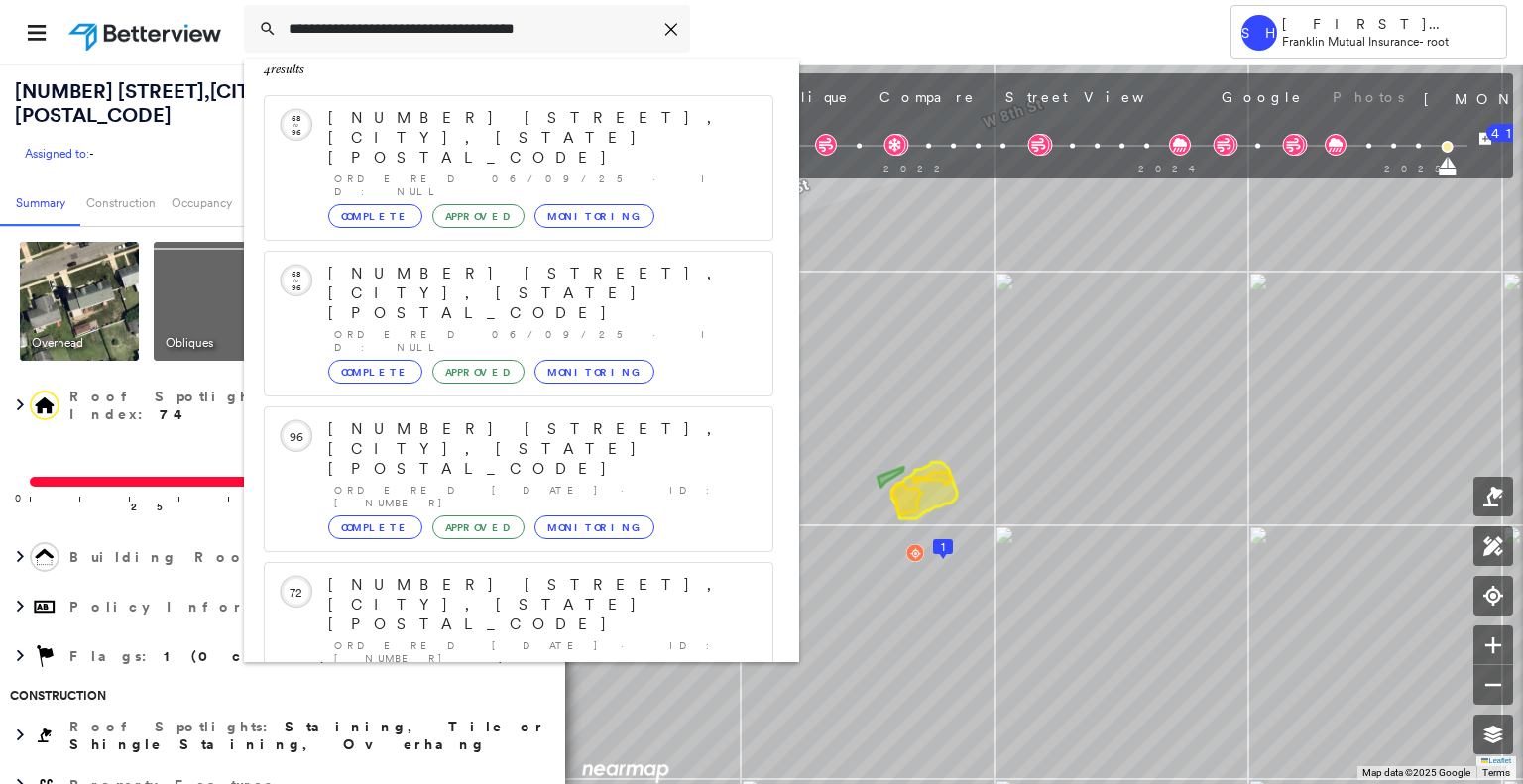 type on "**********" 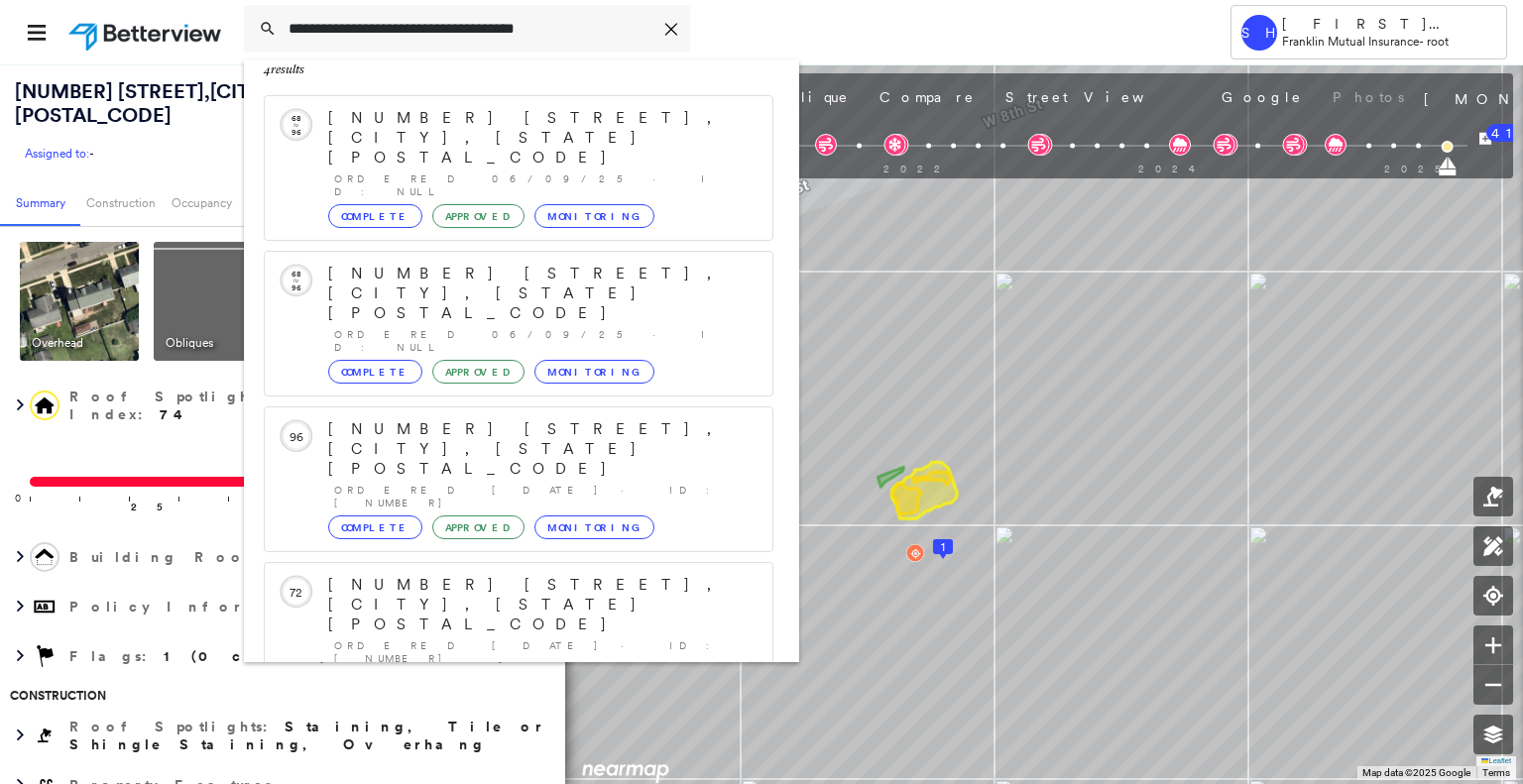 click on "[NUMBER] [STREET], [CITY], [STATE] [POSTAL_CODE] Group Created with Sketch." at bounding box center [519, 842] 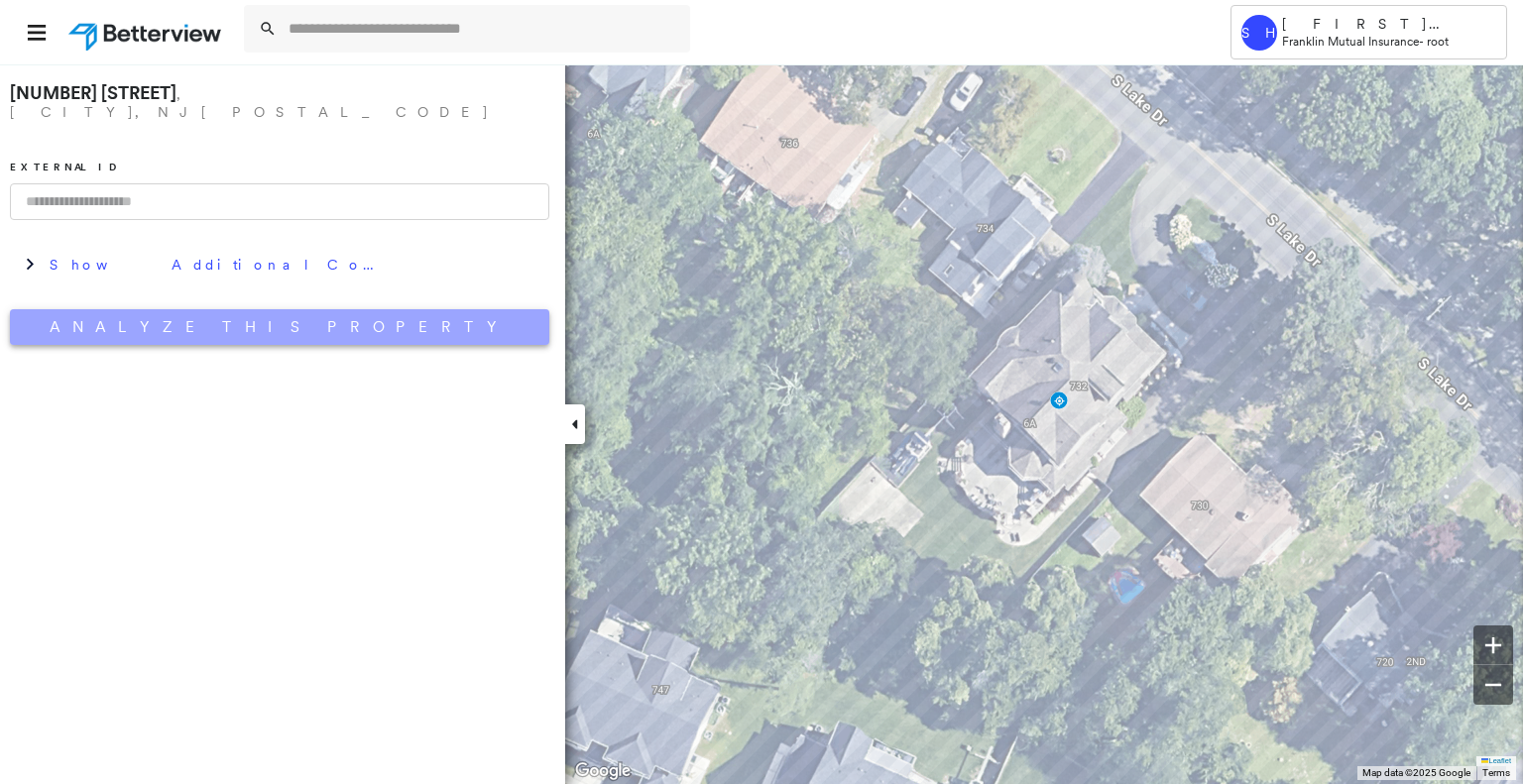 click on "Analyze This Property" at bounding box center [280, 327] 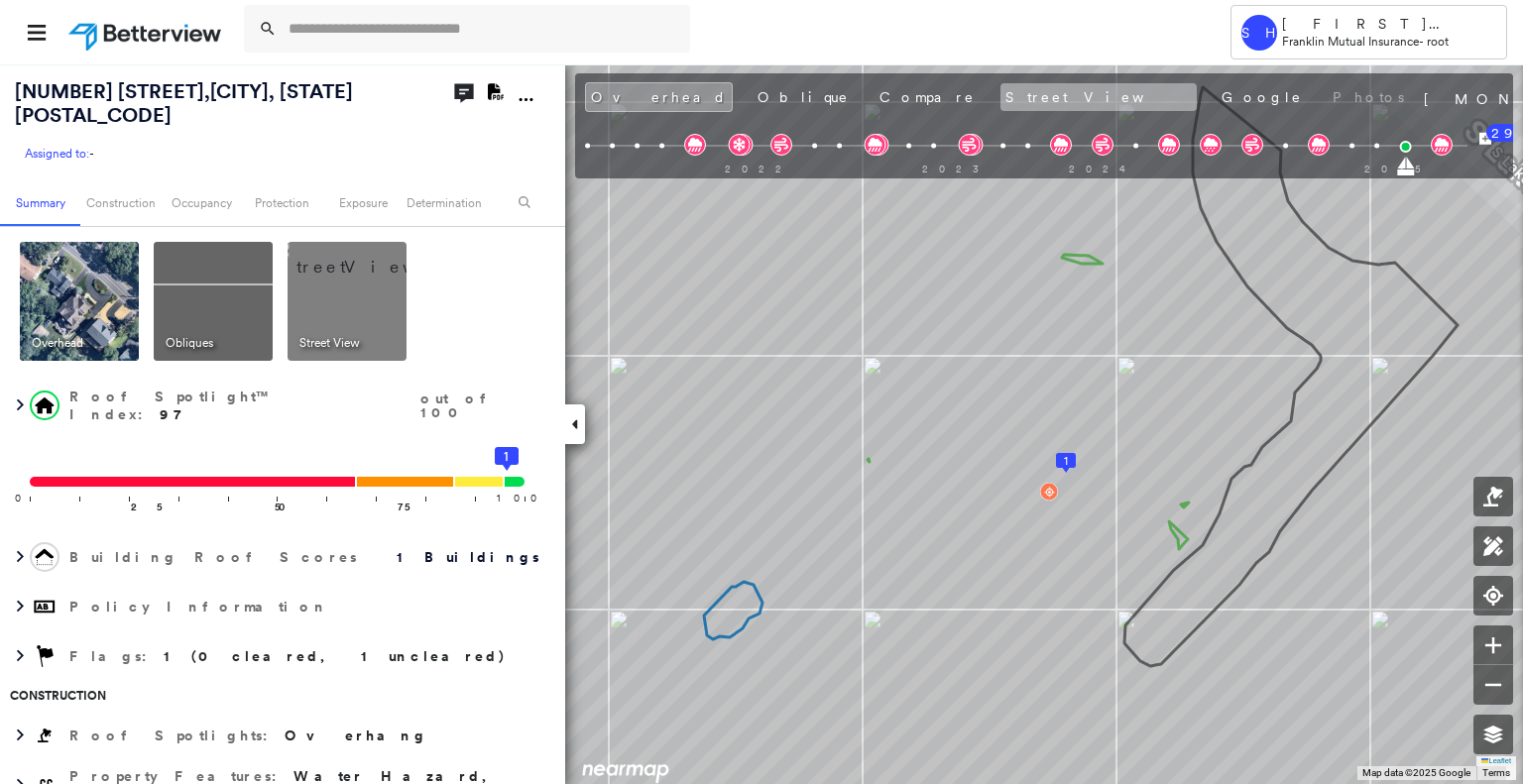 click on "Street View" at bounding box center [1099, 97] 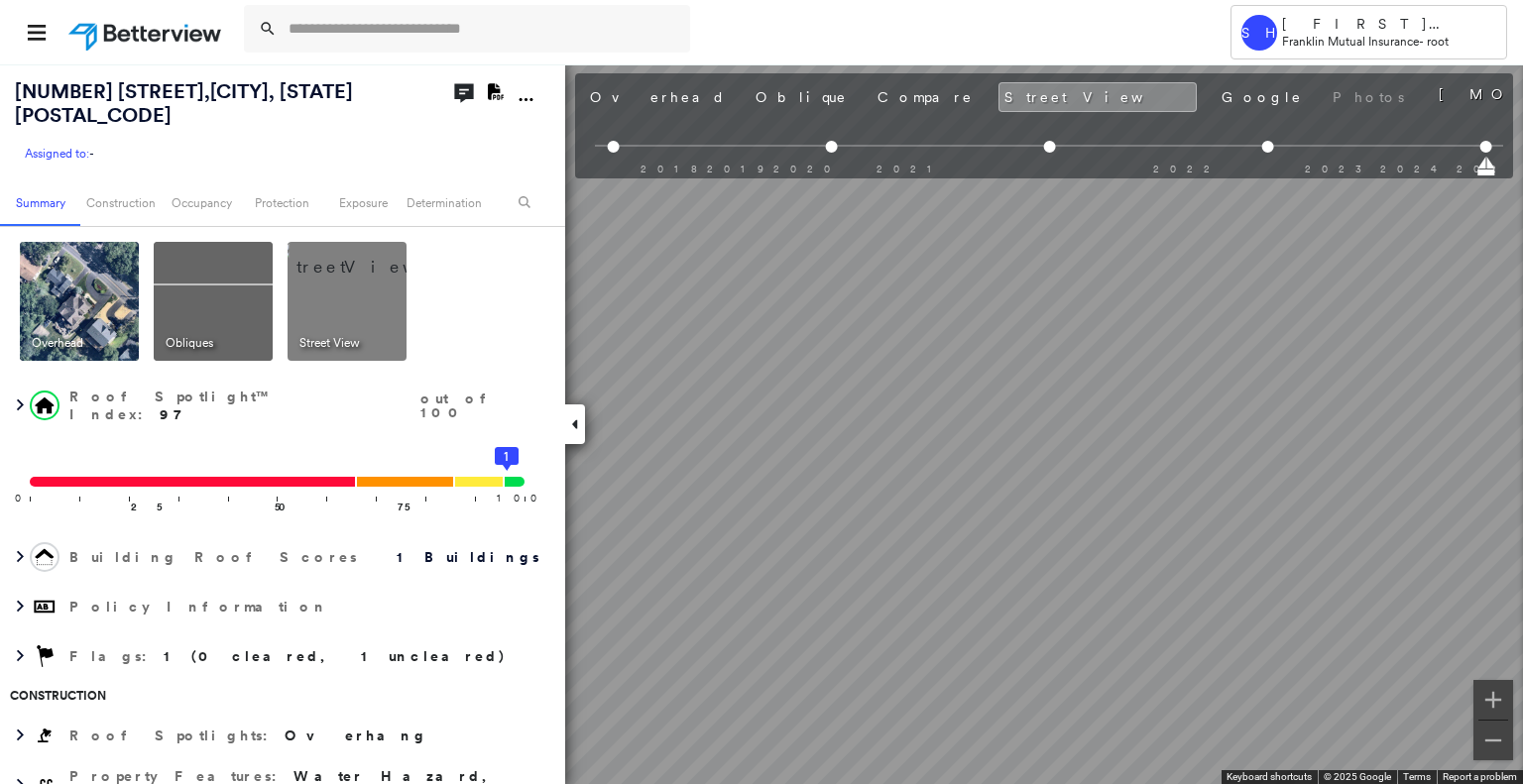 click on "**********" at bounding box center (1044, 121) 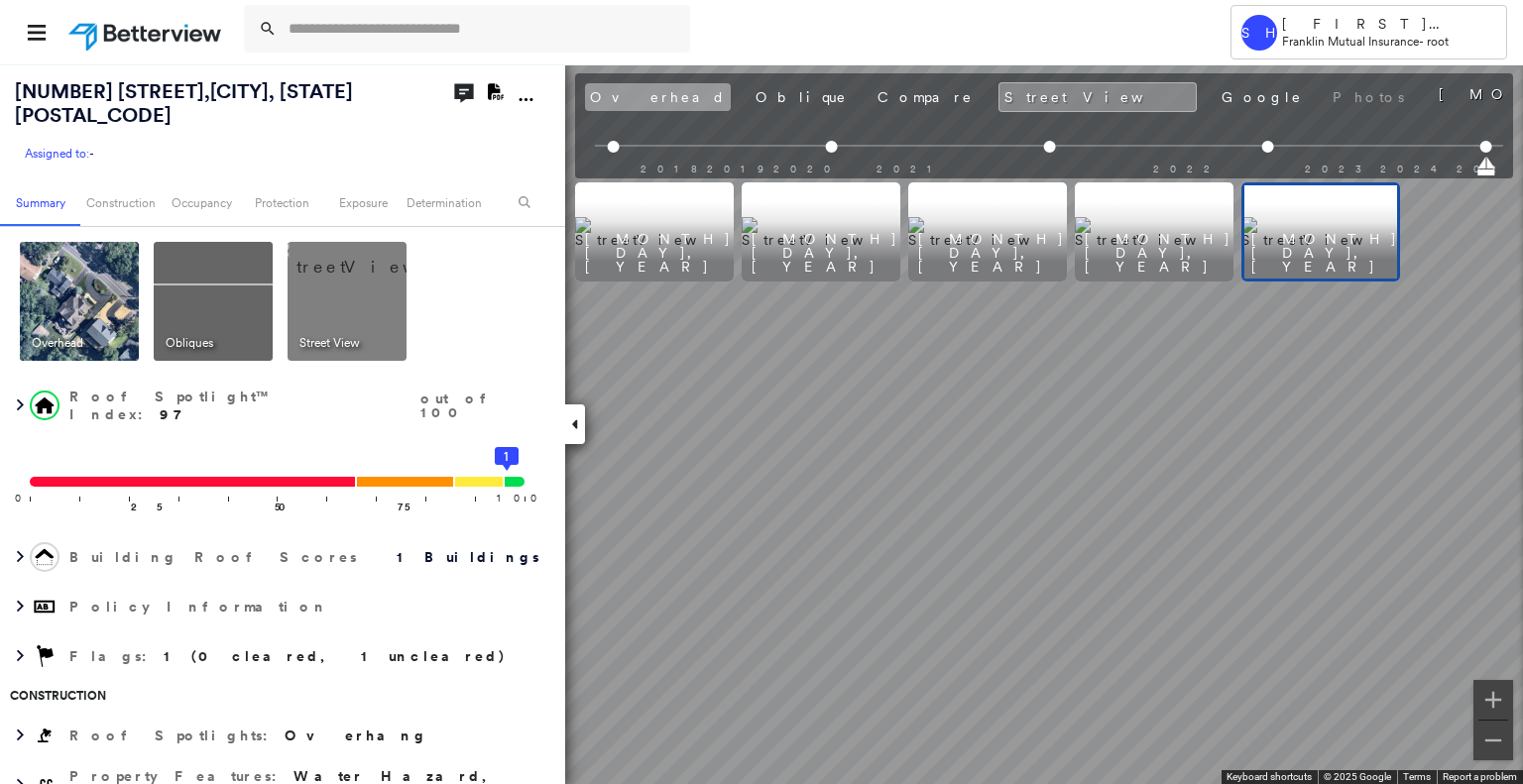 click on "Overhead" at bounding box center [657, 97] 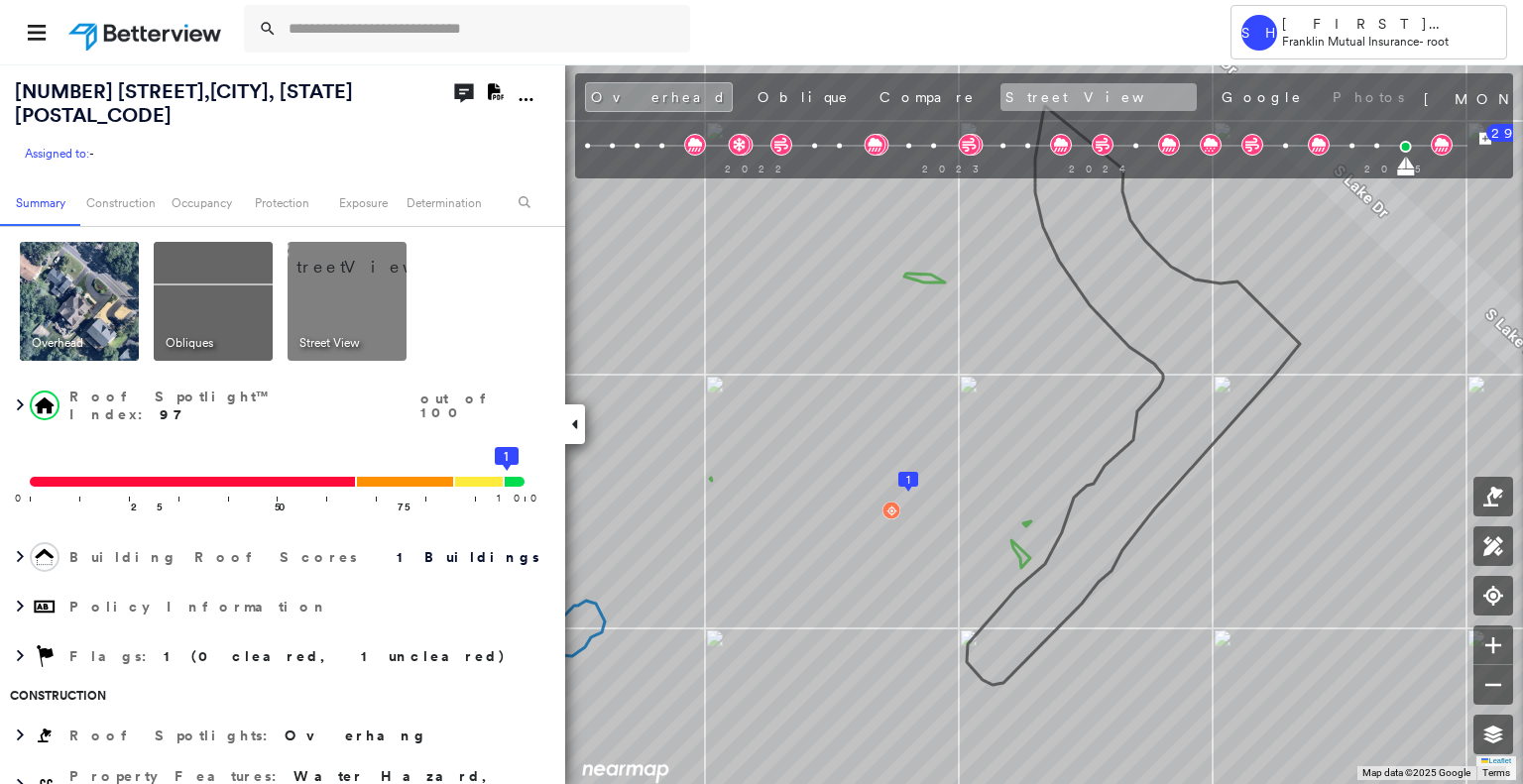 click on "Street View" at bounding box center (1099, 97) 